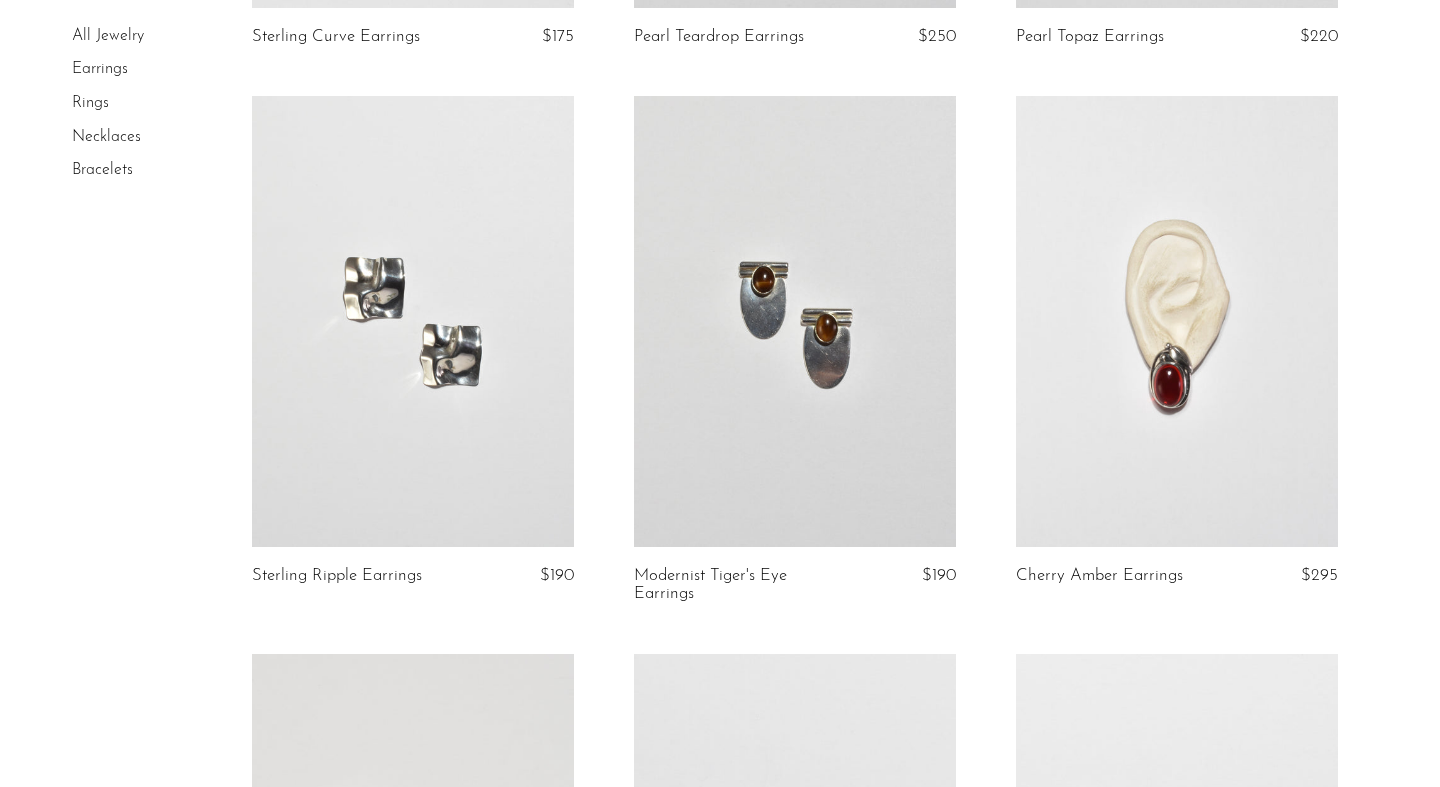 scroll, scrollTop: 2884, scrollLeft: 0, axis: vertical 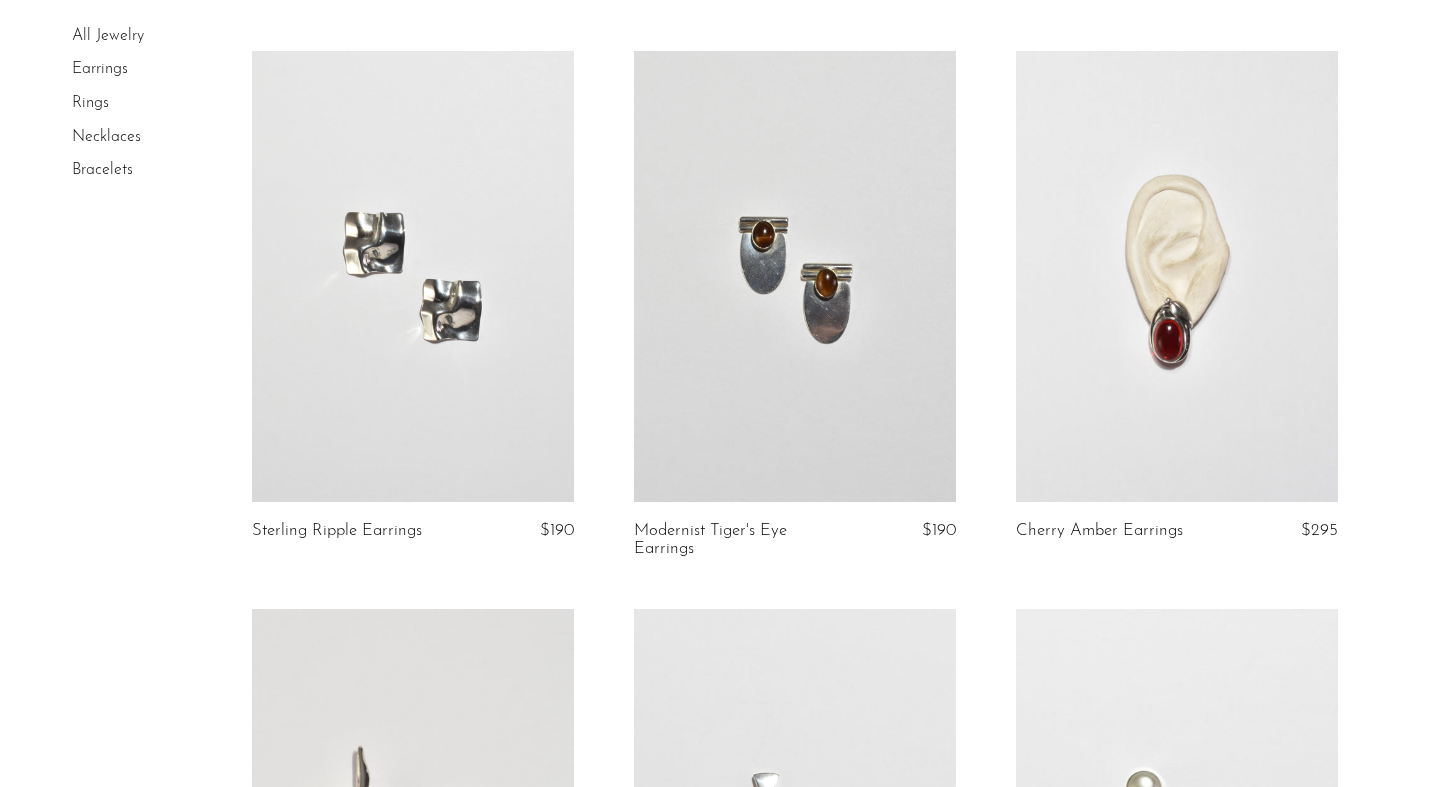 click at bounding box center (413, 276) 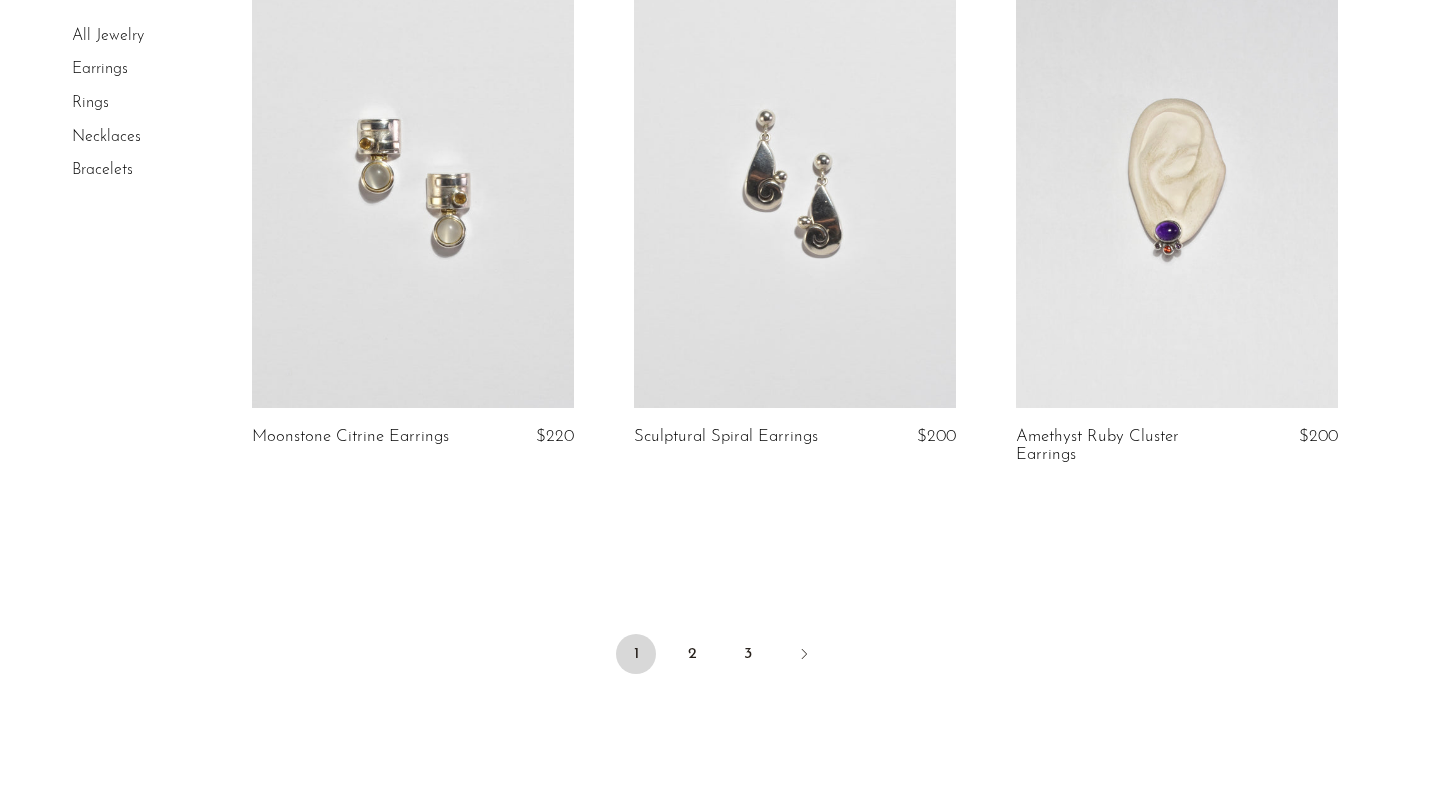 scroll, scrollTop: 6239, scrollLeft: 0, axis: vertical 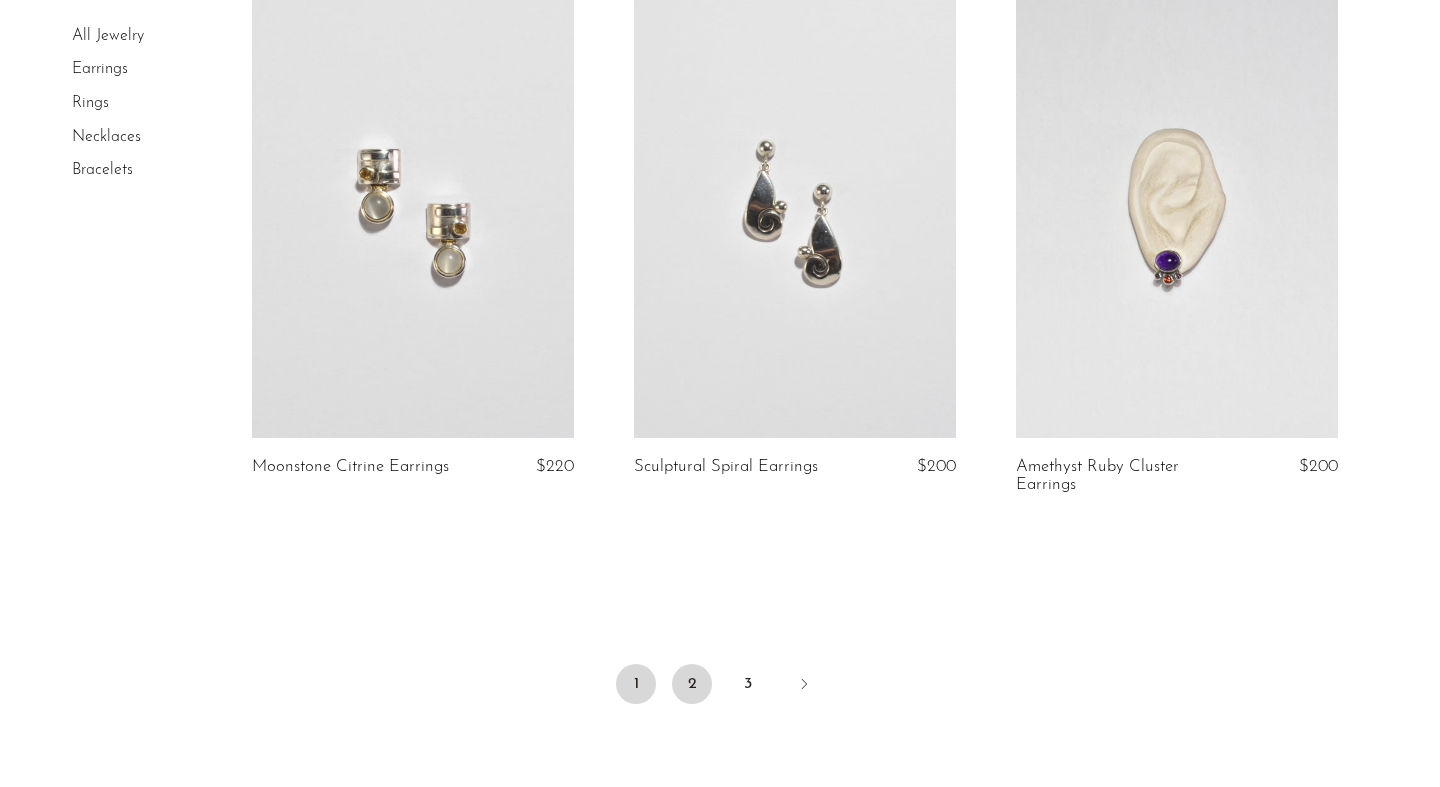 click on "2" at bounding box center [692, 684] 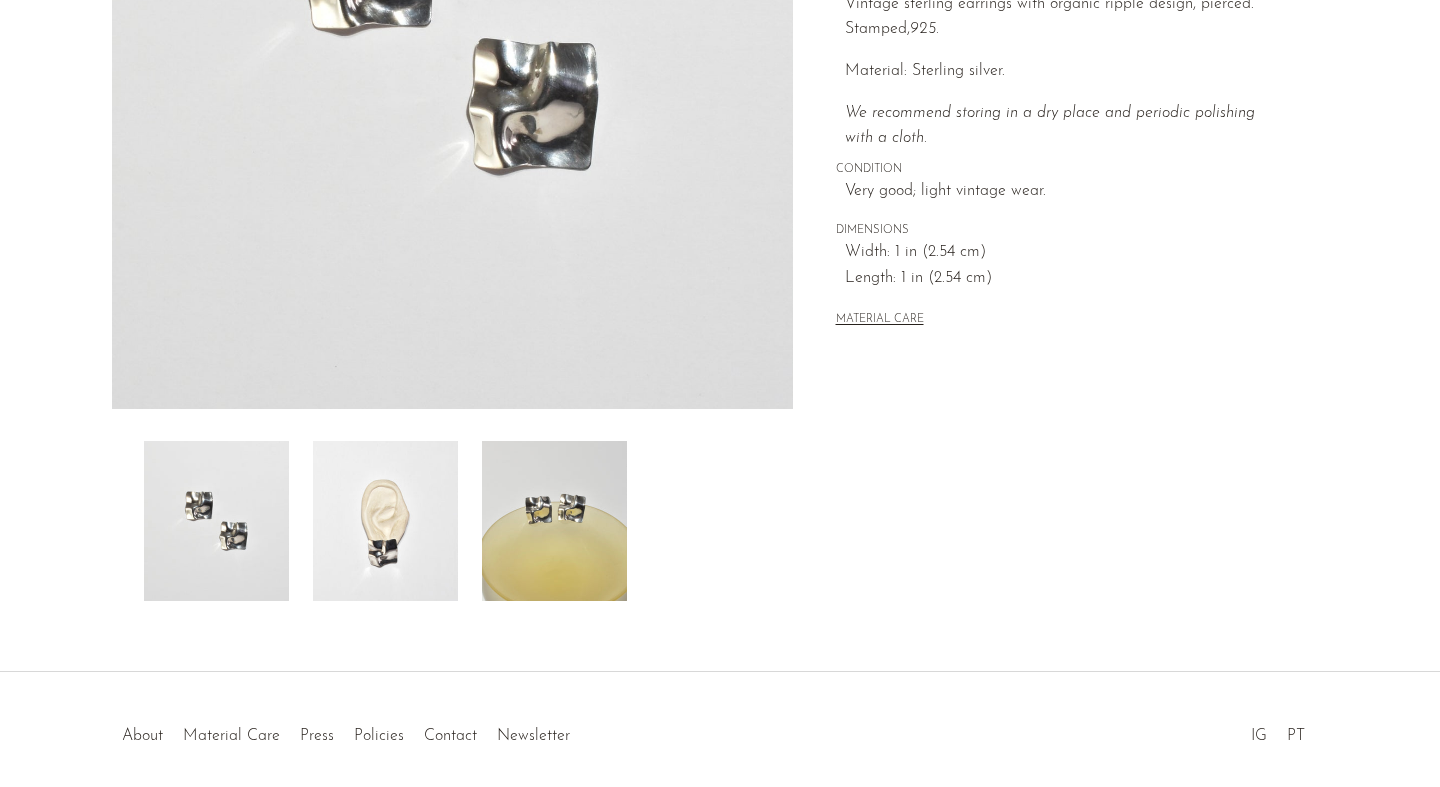 scroll, scrollTop: 515, scrollLeft: 0, axis: vertical 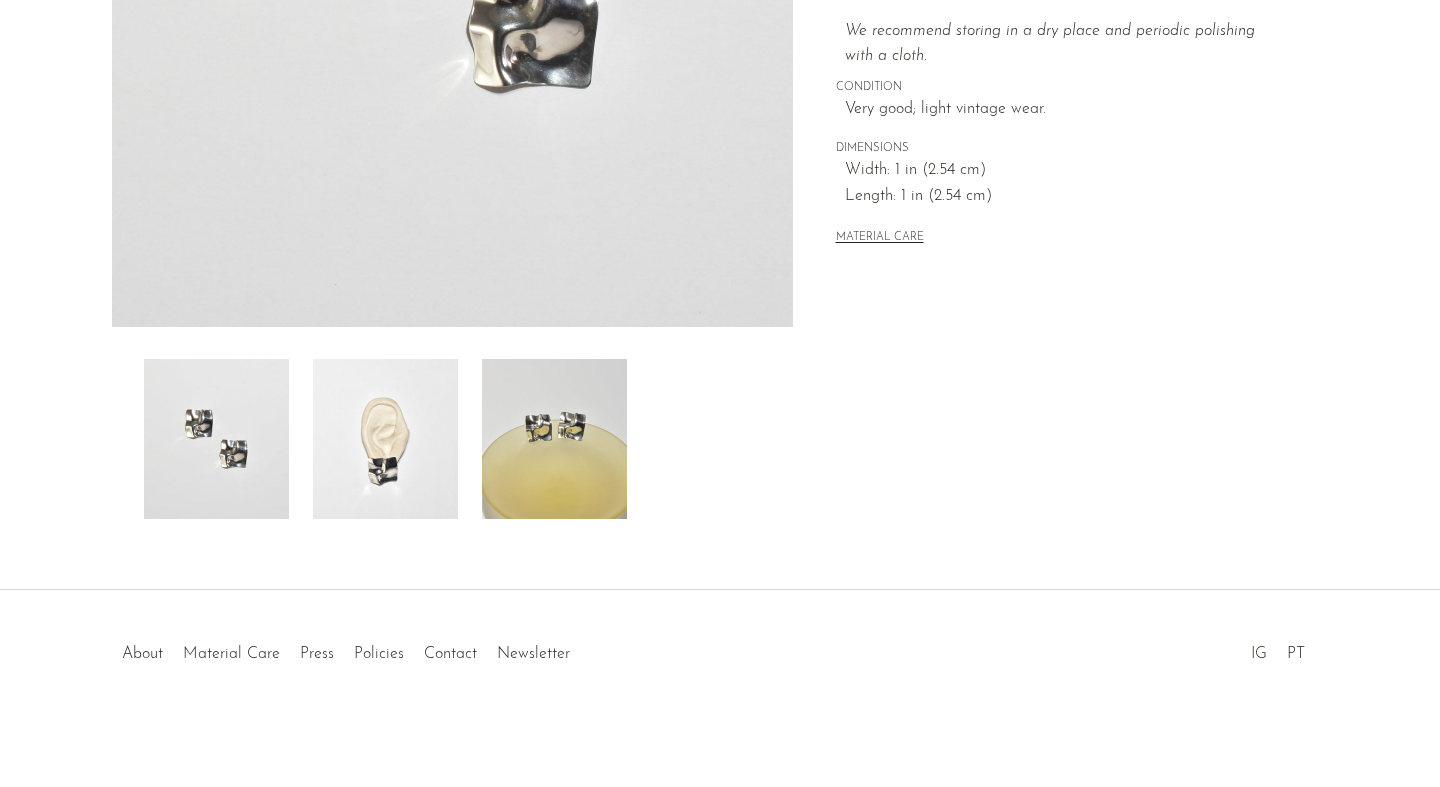 click at bounding box center (216, 439) 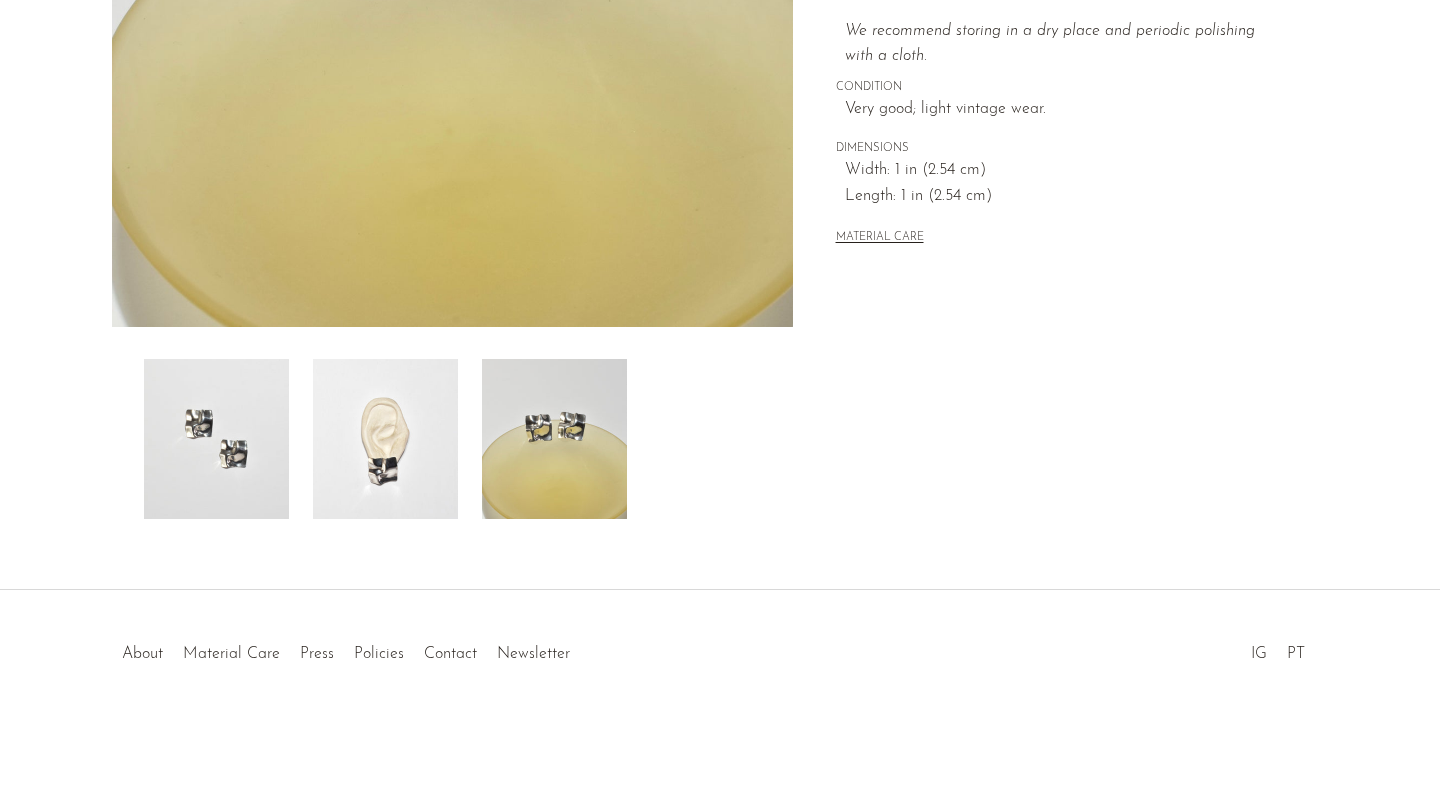 click at bounding box center (216, 439) 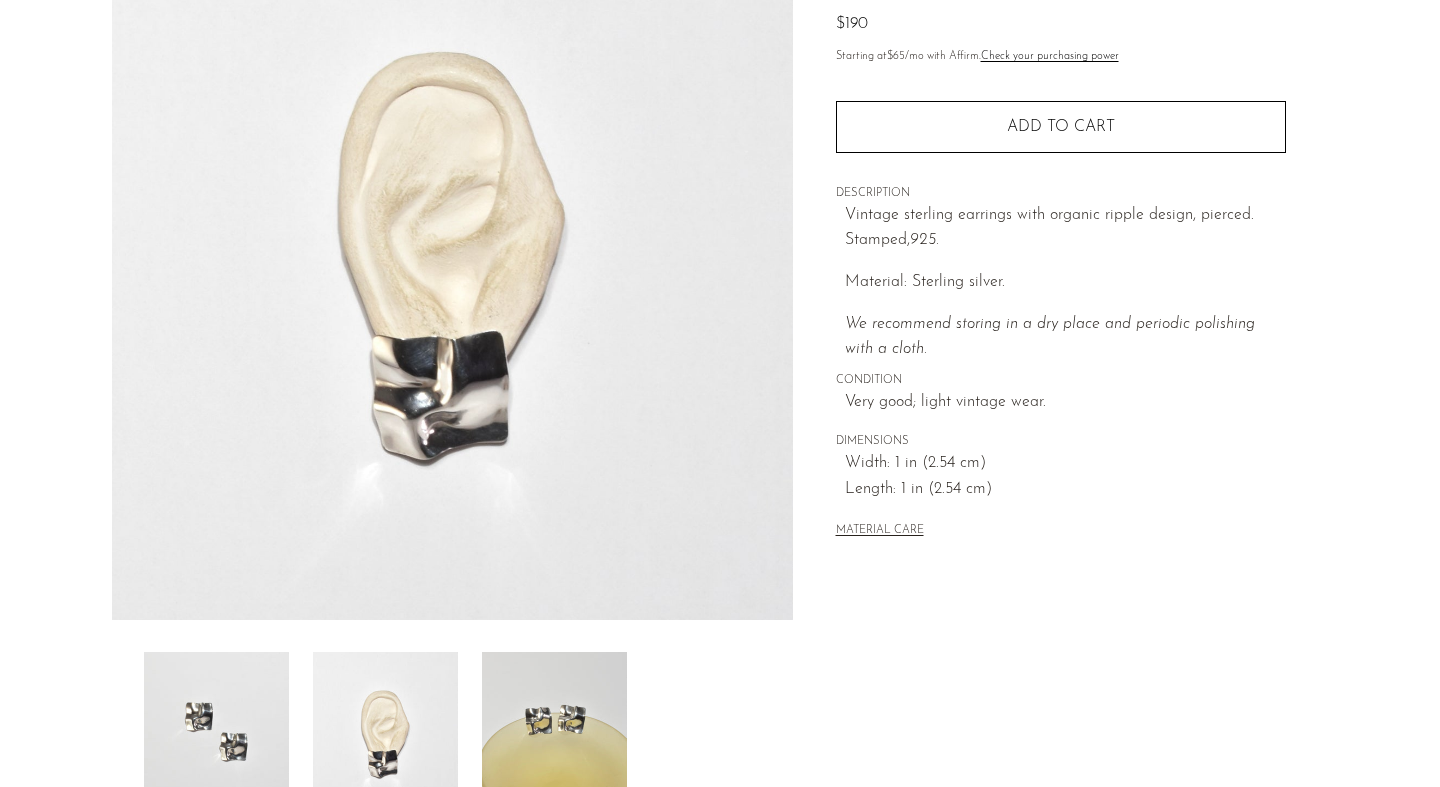 scroll, scrollTop: 171, scrollLeft: 0, axis: vertical 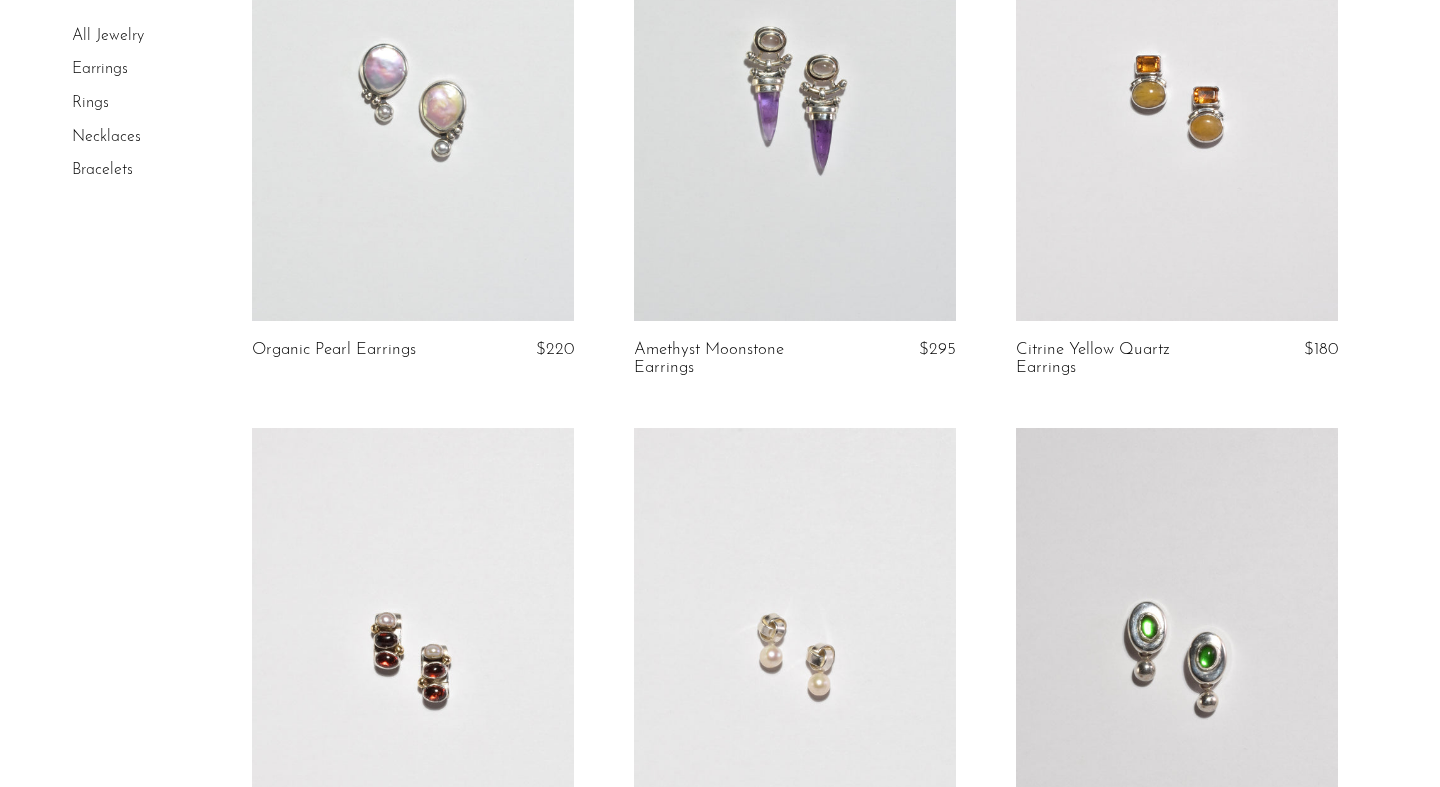 click on "All Jewelry" at bounding box center [108, 36] 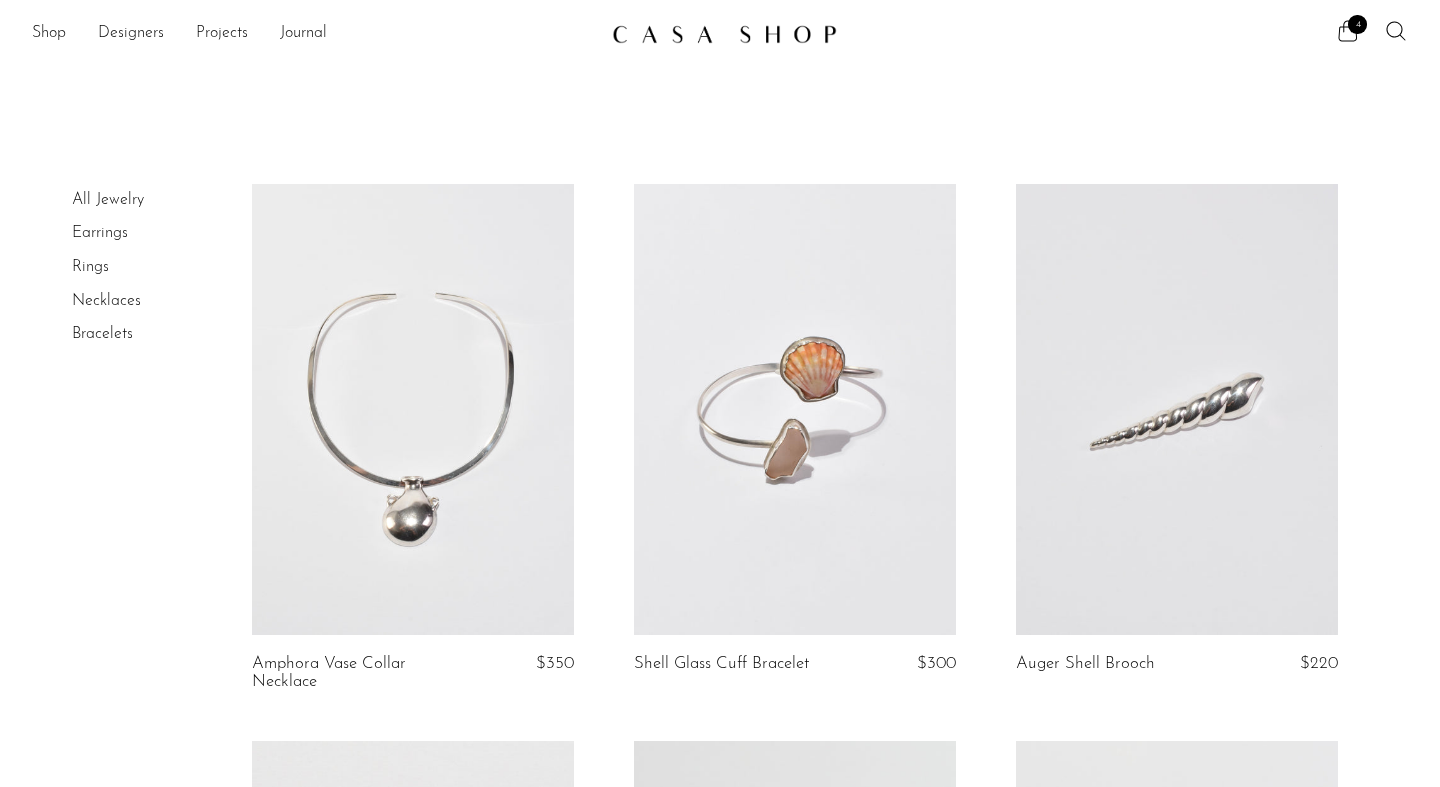 scroll, scrollTop: 0, scrollLeft: 0, axis: both 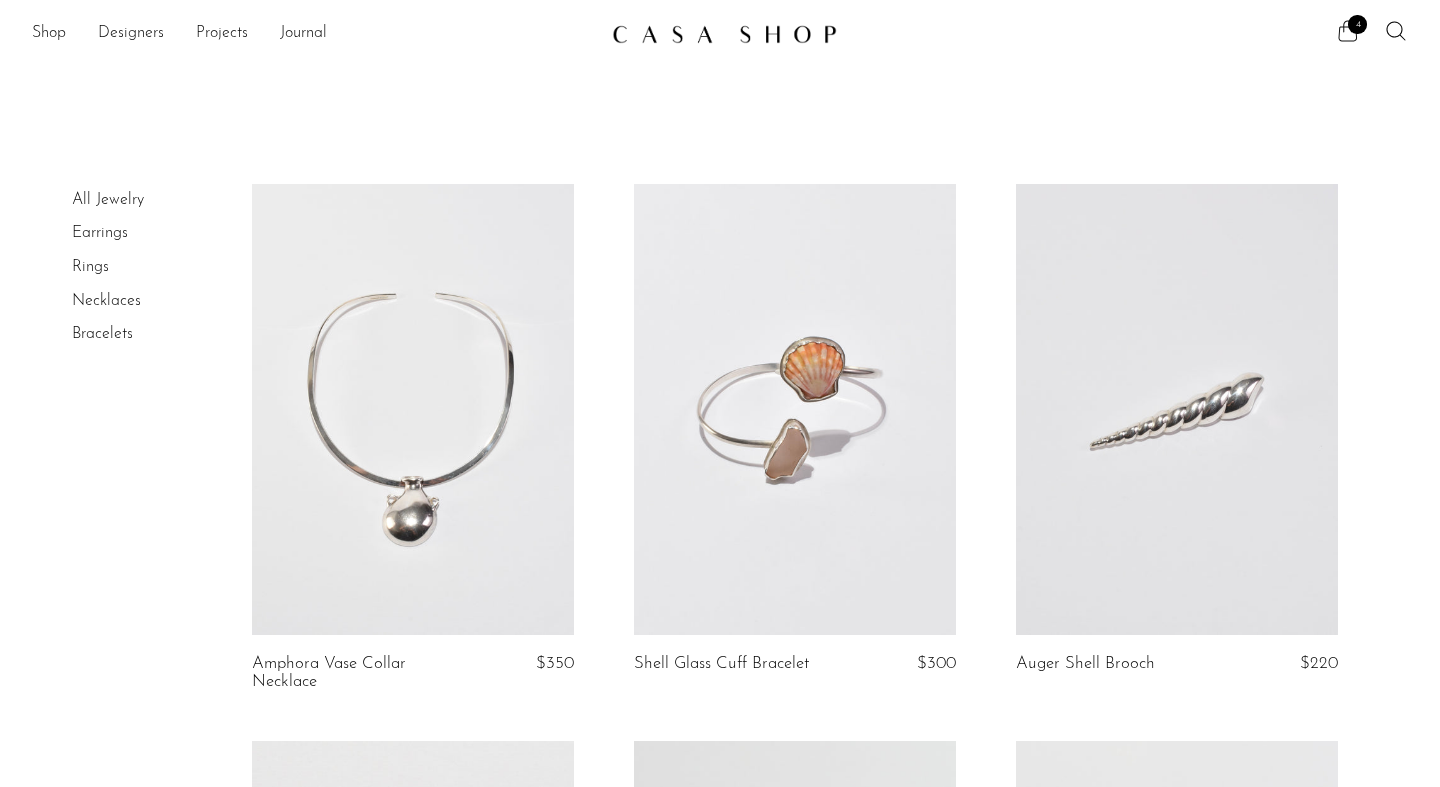 click at bounding box center [1348, 30] 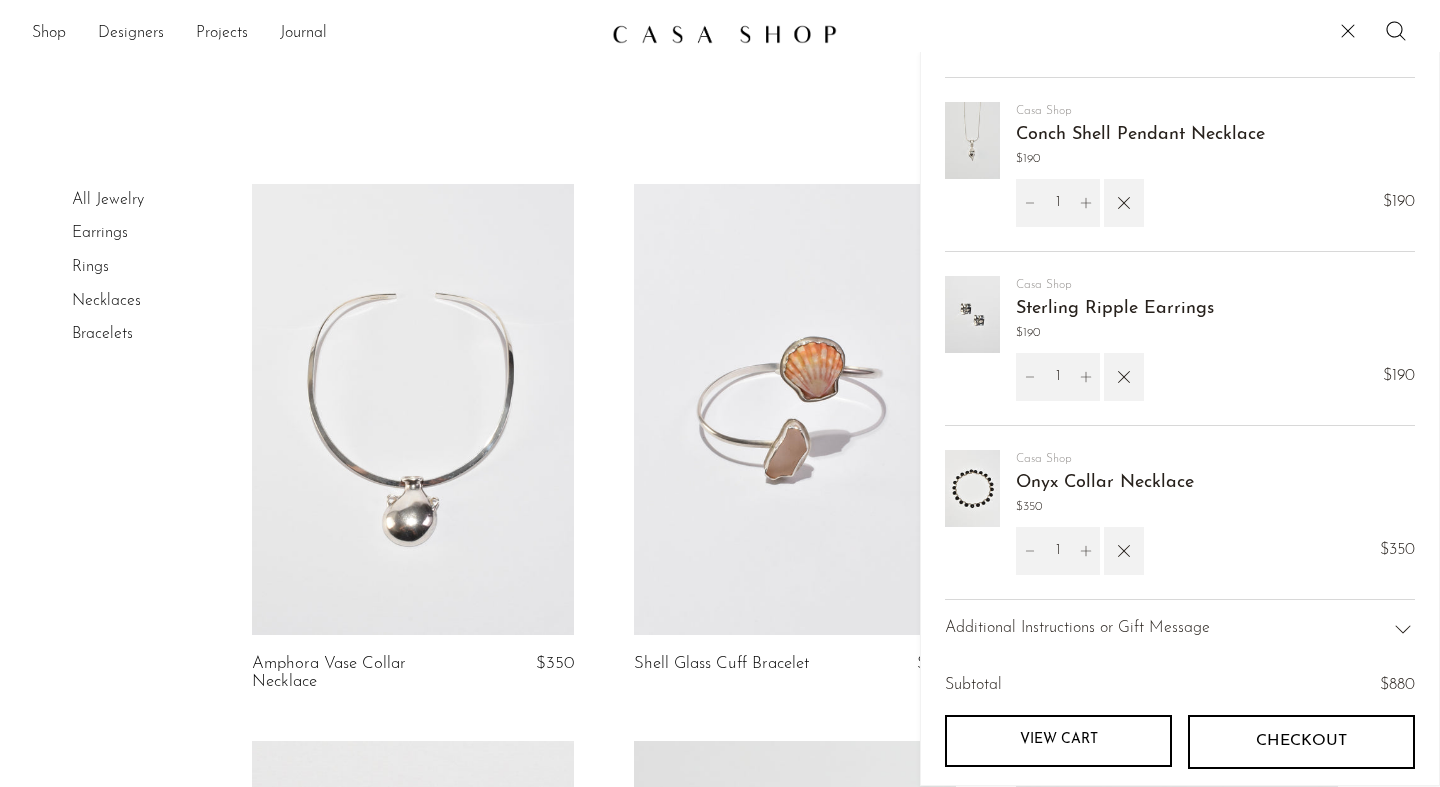 scroll, scrollTop: 0, scrollLeft: 0, axis: both 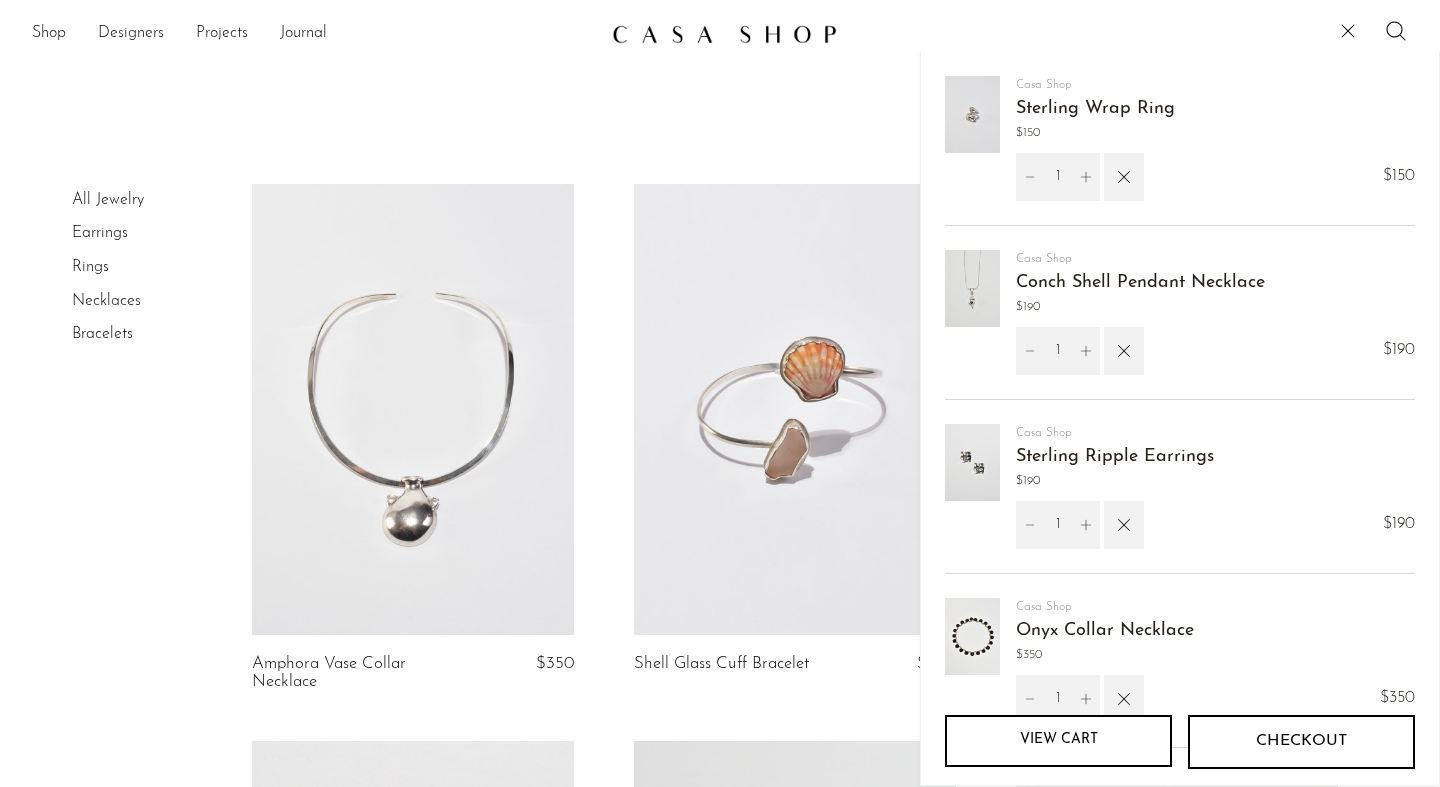 click on "Home
Collections
Jewelry
Filter by
Filter by
Filters
3" at bounding box center (720, 3495) 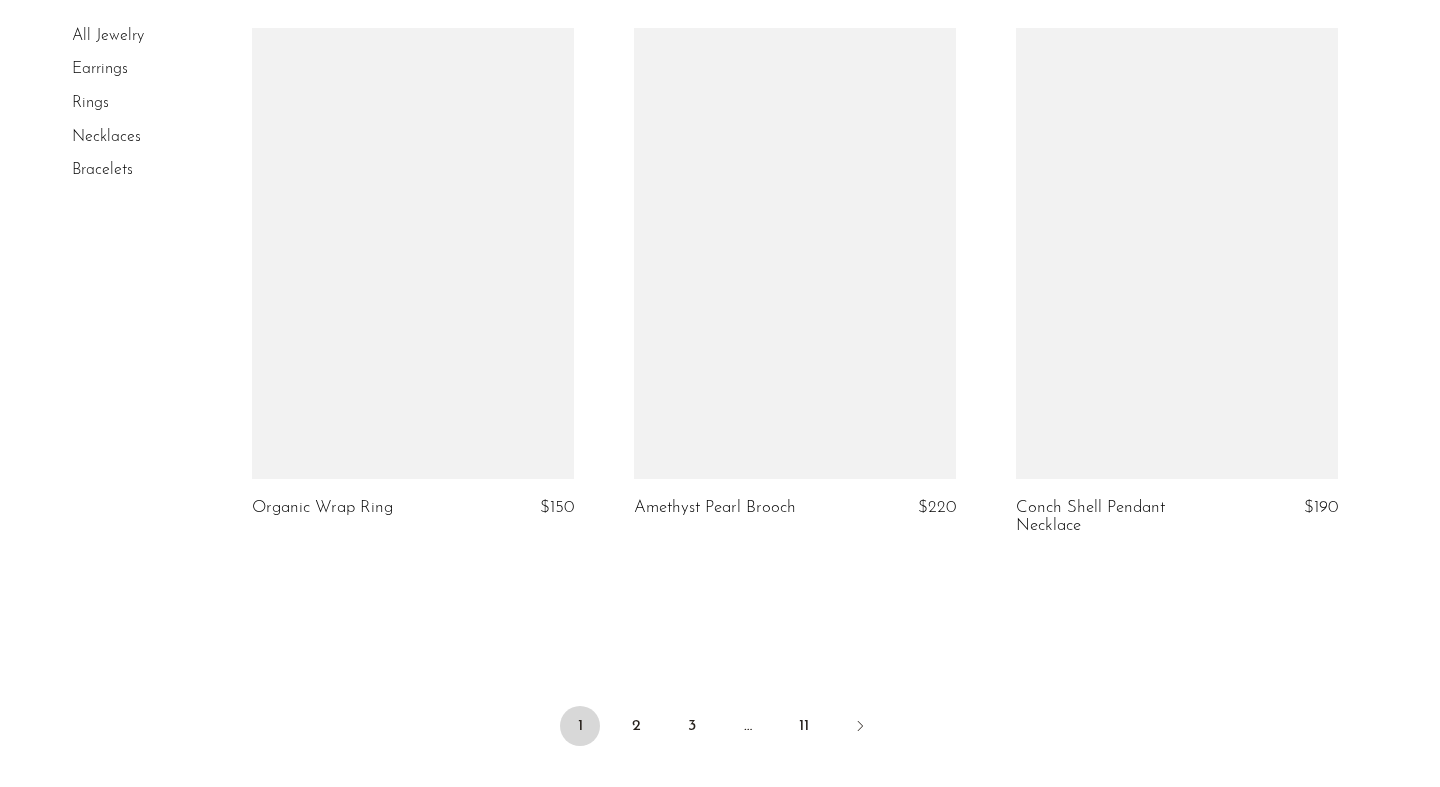 scroll, scrollTop: 6425, scrollLeft: 0, axis: vertical 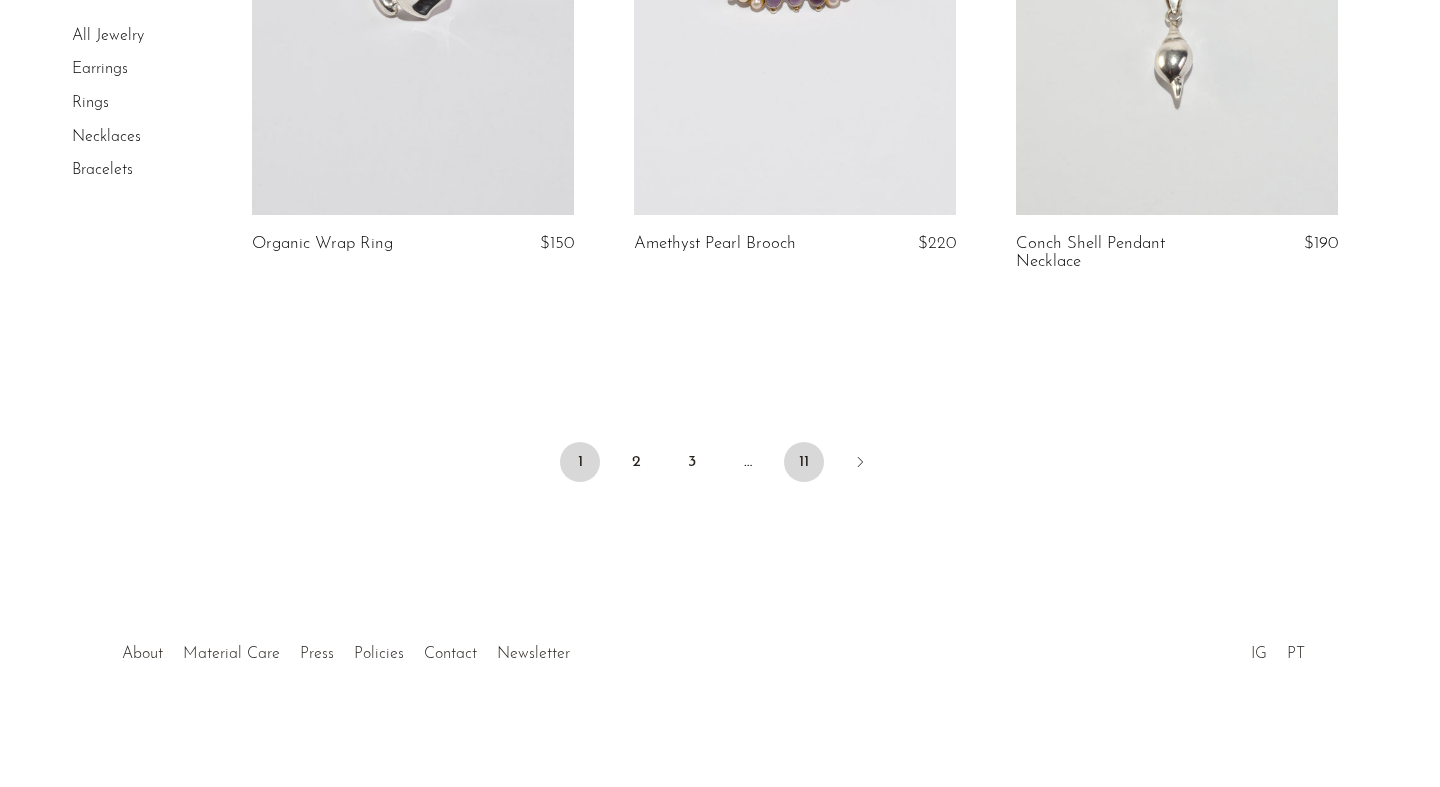 click on "11" at bounding box center [804, 462] 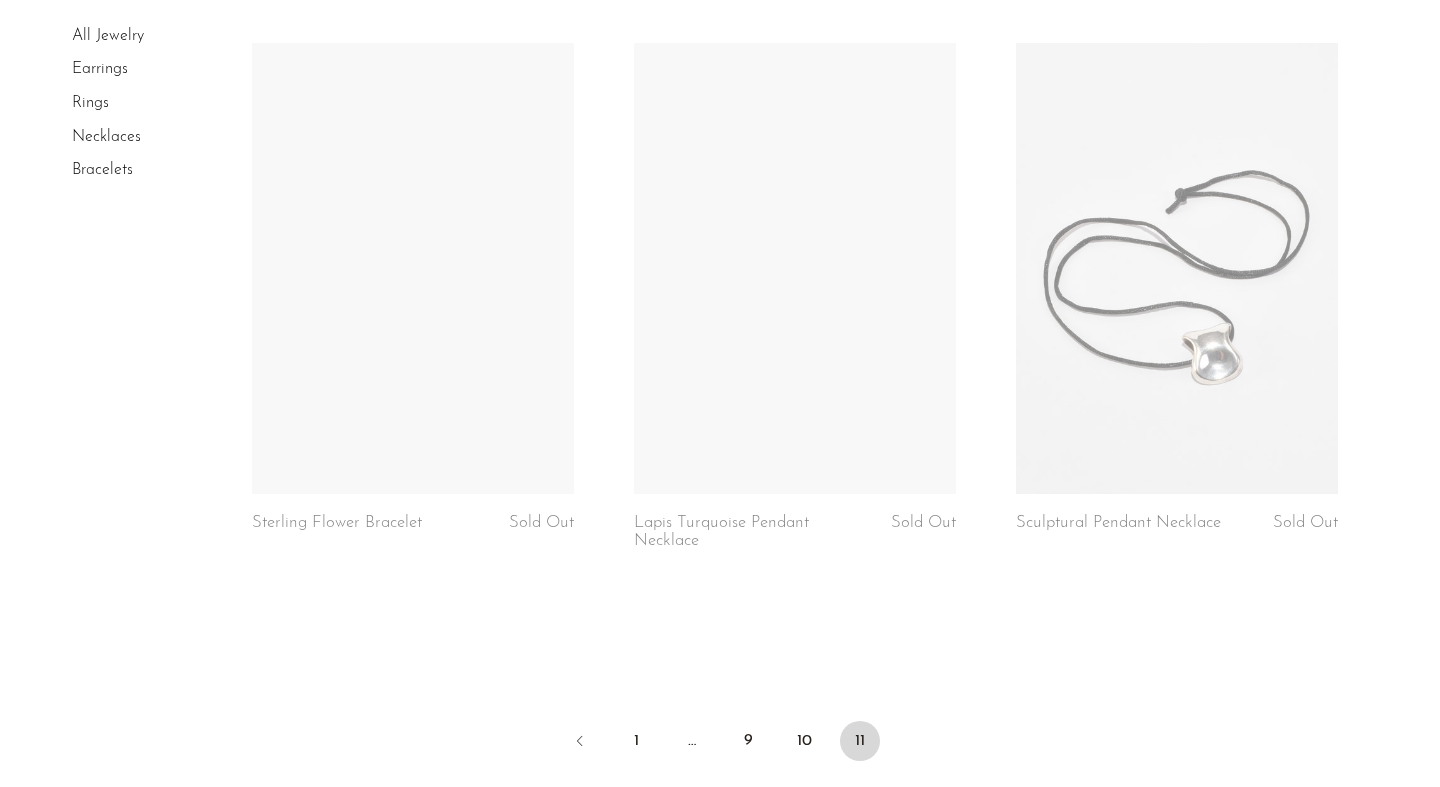 scroll, scrollTop: 3414, scrollLeft: 0, axis: vertical 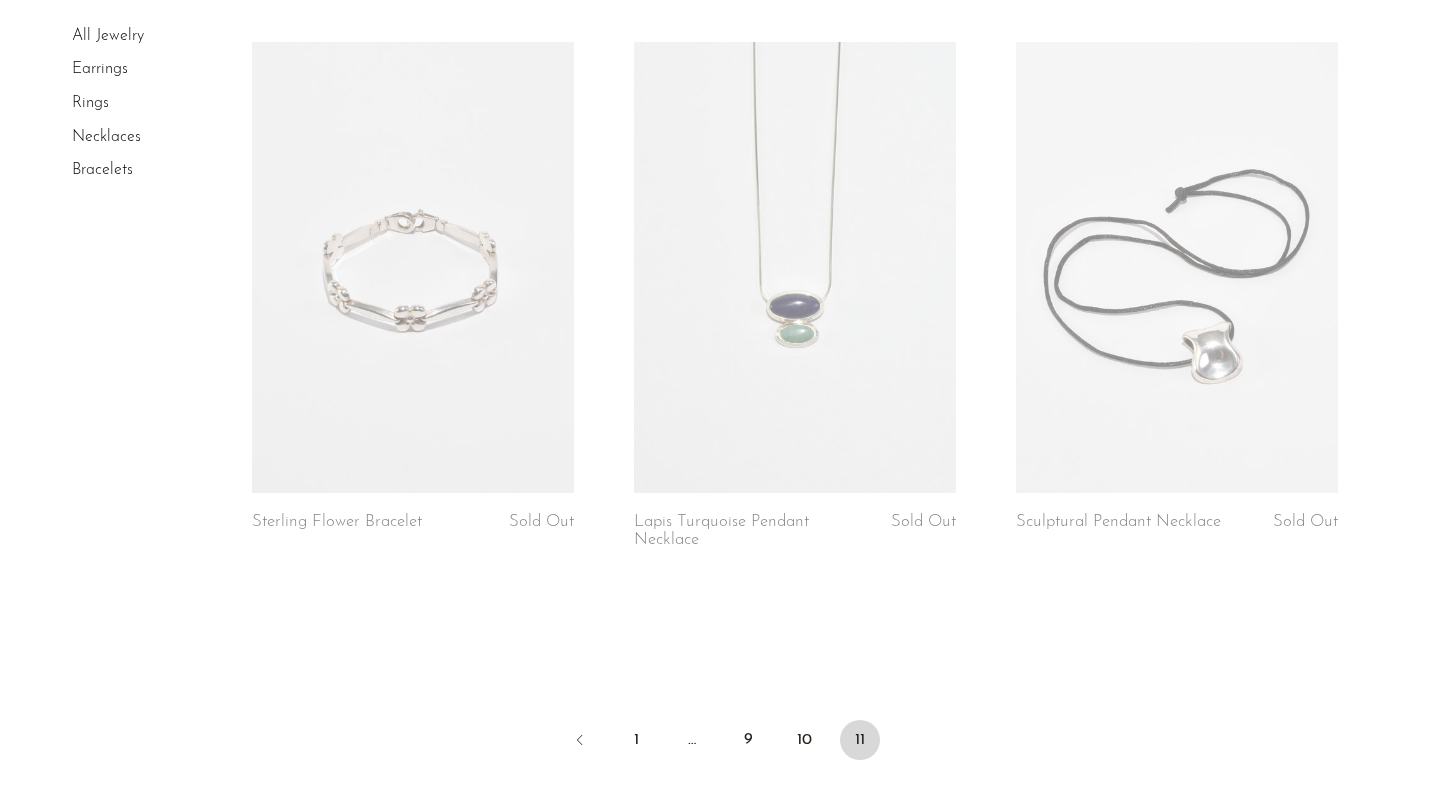 click at bounding box center (795, 267) 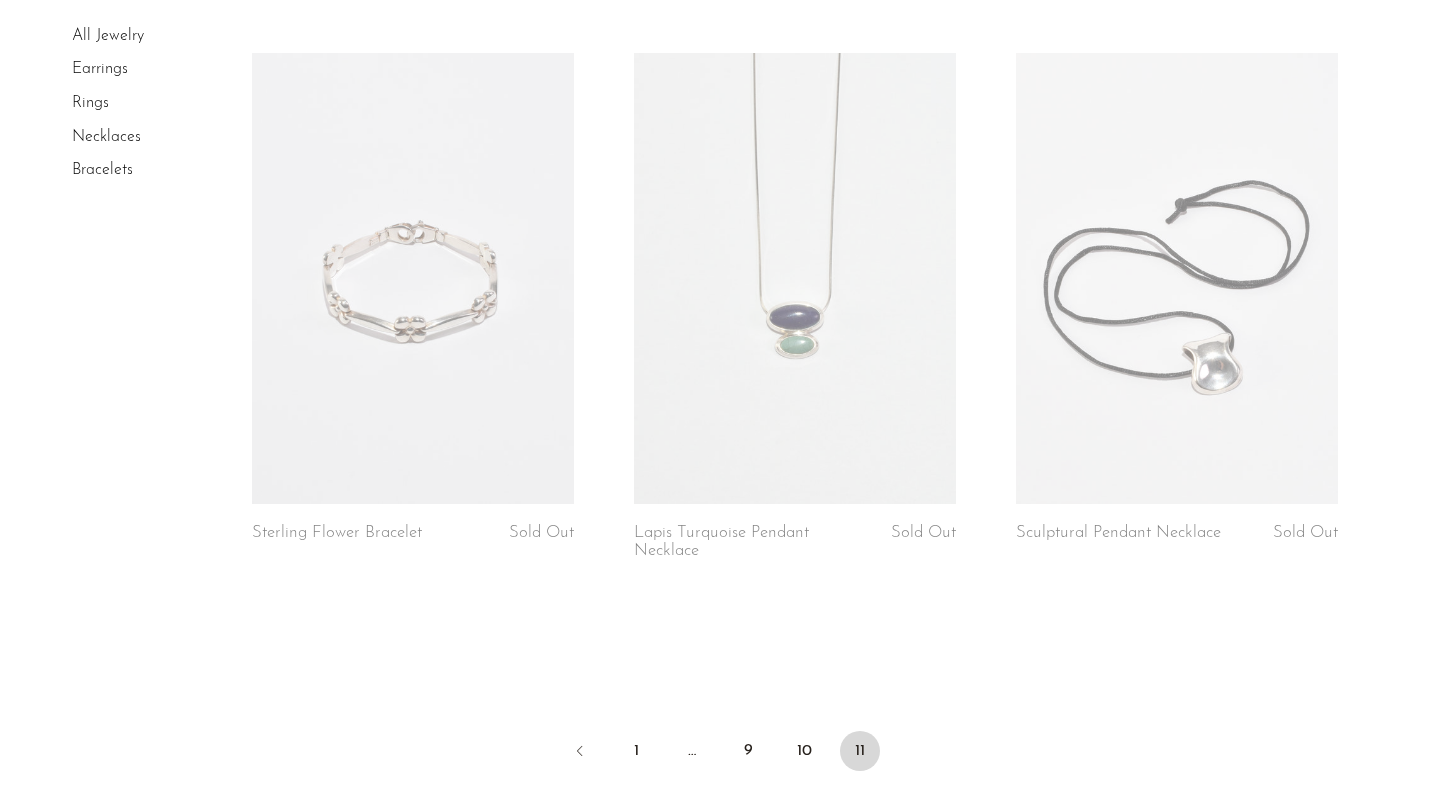 scroll, scrollTop: 3562, scrollLeft: 0, axis: vertical 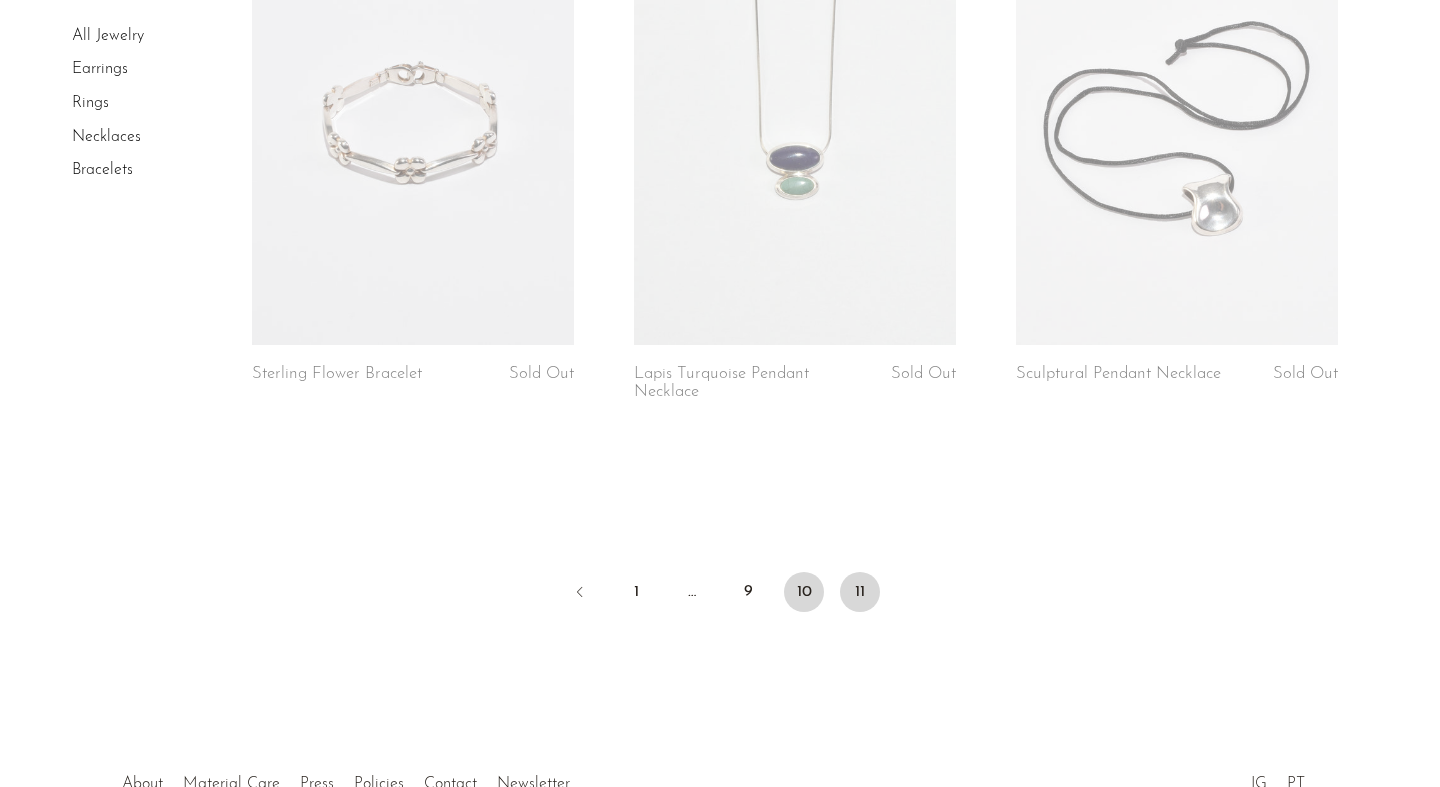 click on "10" at bounding box center [580, 594] 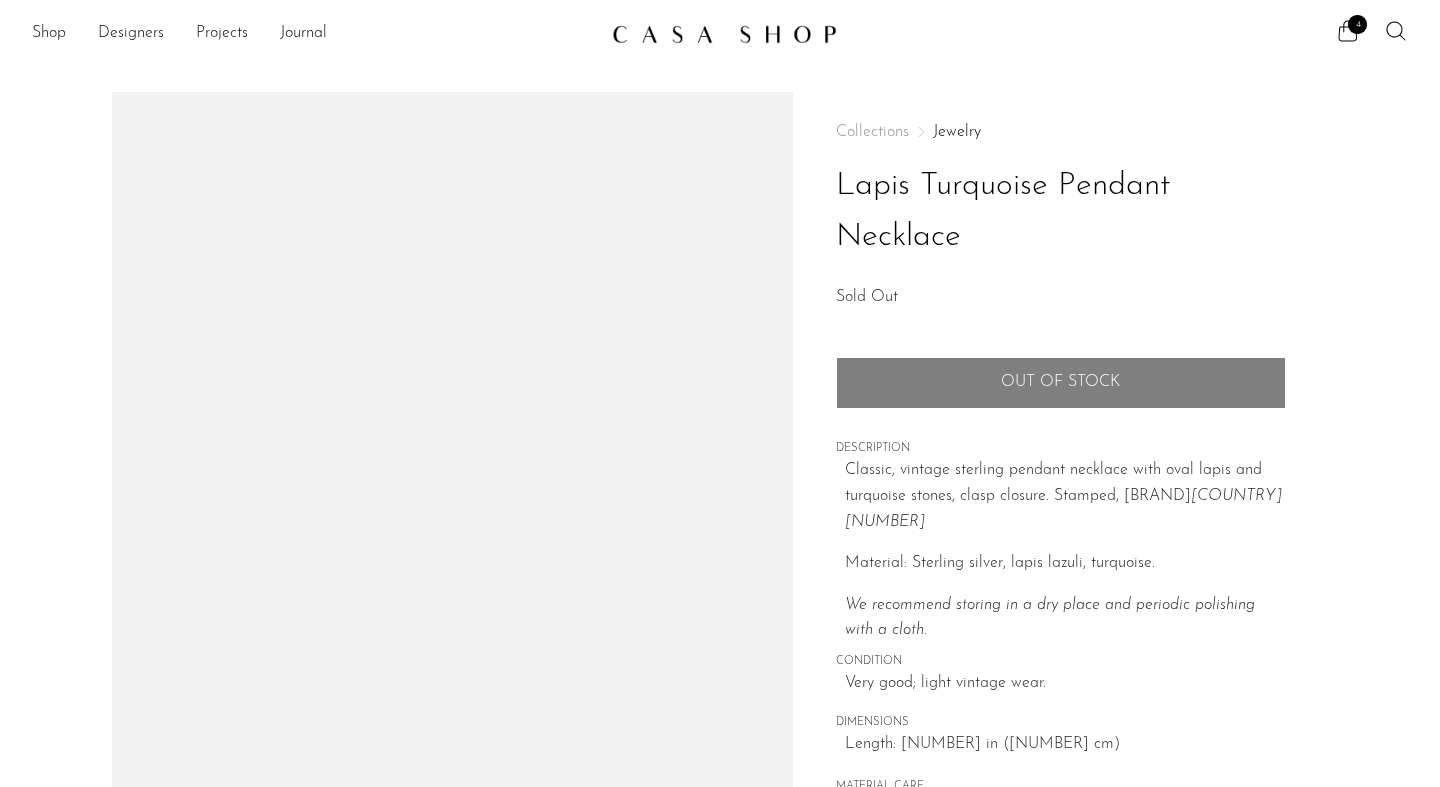 scroll, scrollTop: 0, scrollLeft: 0, axis: both 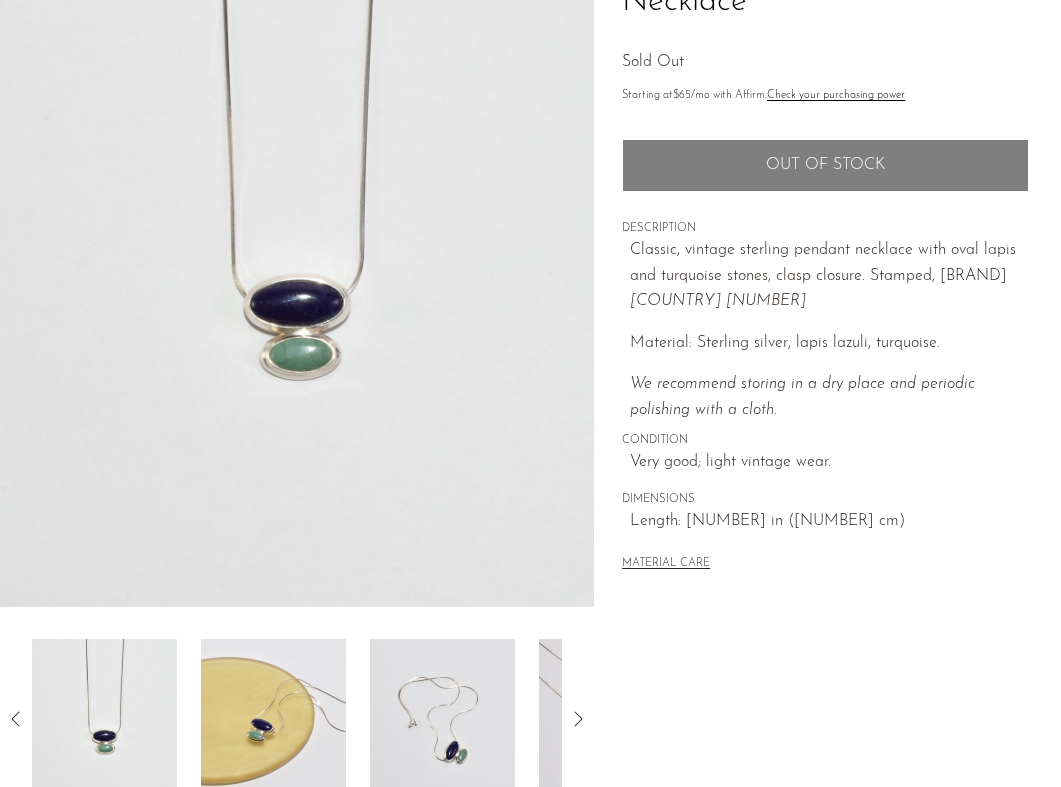 drag, startPoint x: 423, startPoint y: 370, endPoint x: 1042, endPoint y: 529, distance: 639.09467 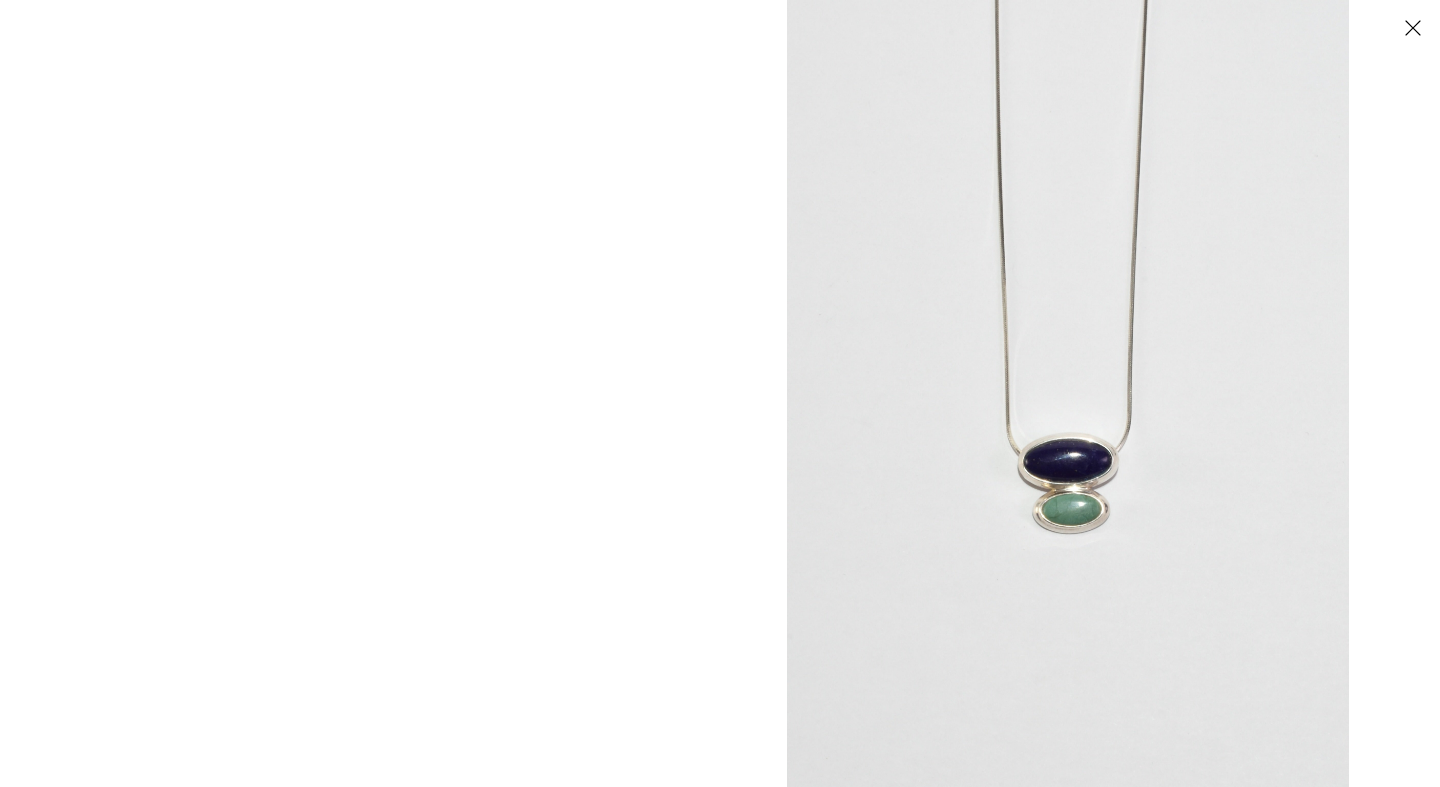 click at bounding box center (1412, 27) 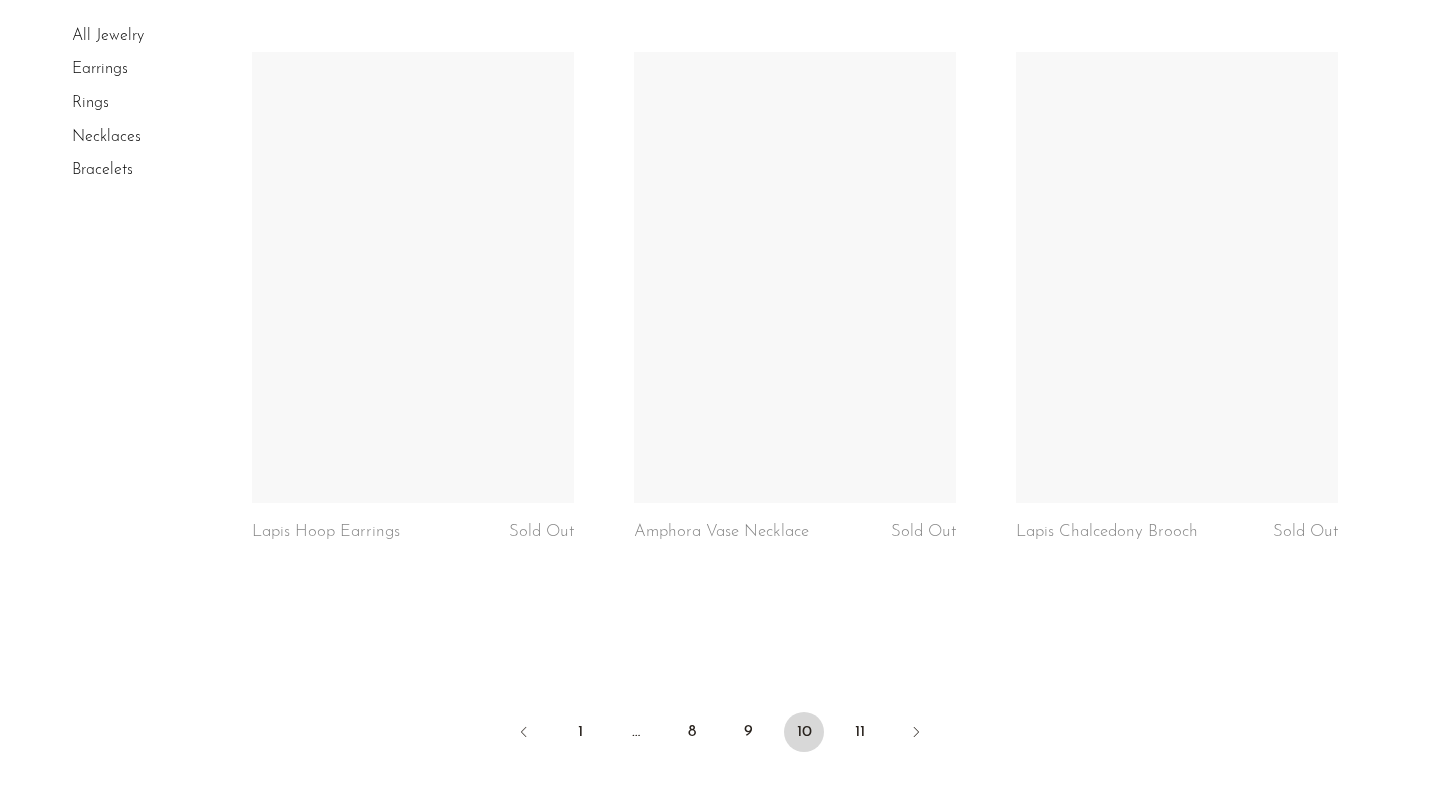 scroll, scrollTop: 6172, scrollLeft: 0, axis: vertical 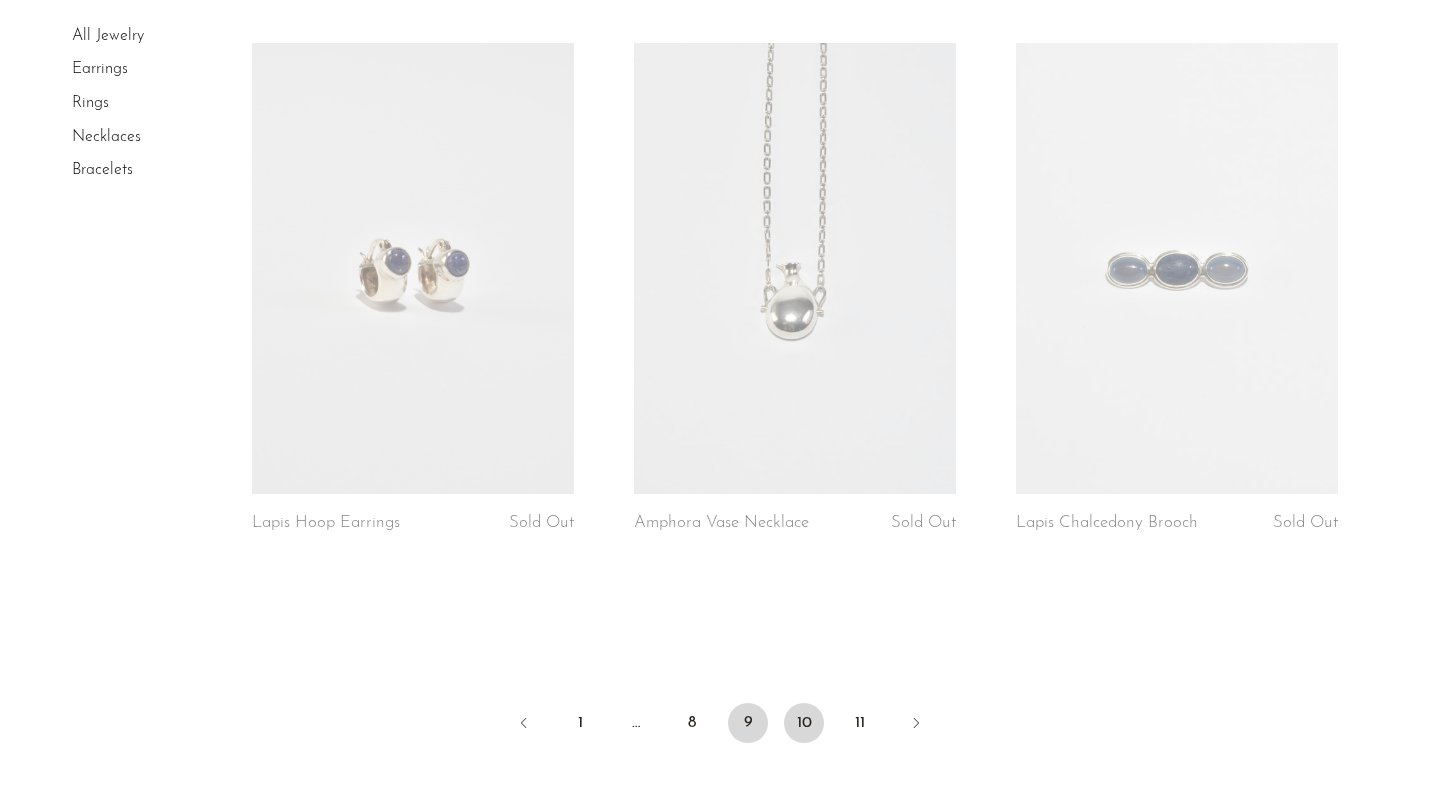 click on "9" at bounding box center (524, 725) 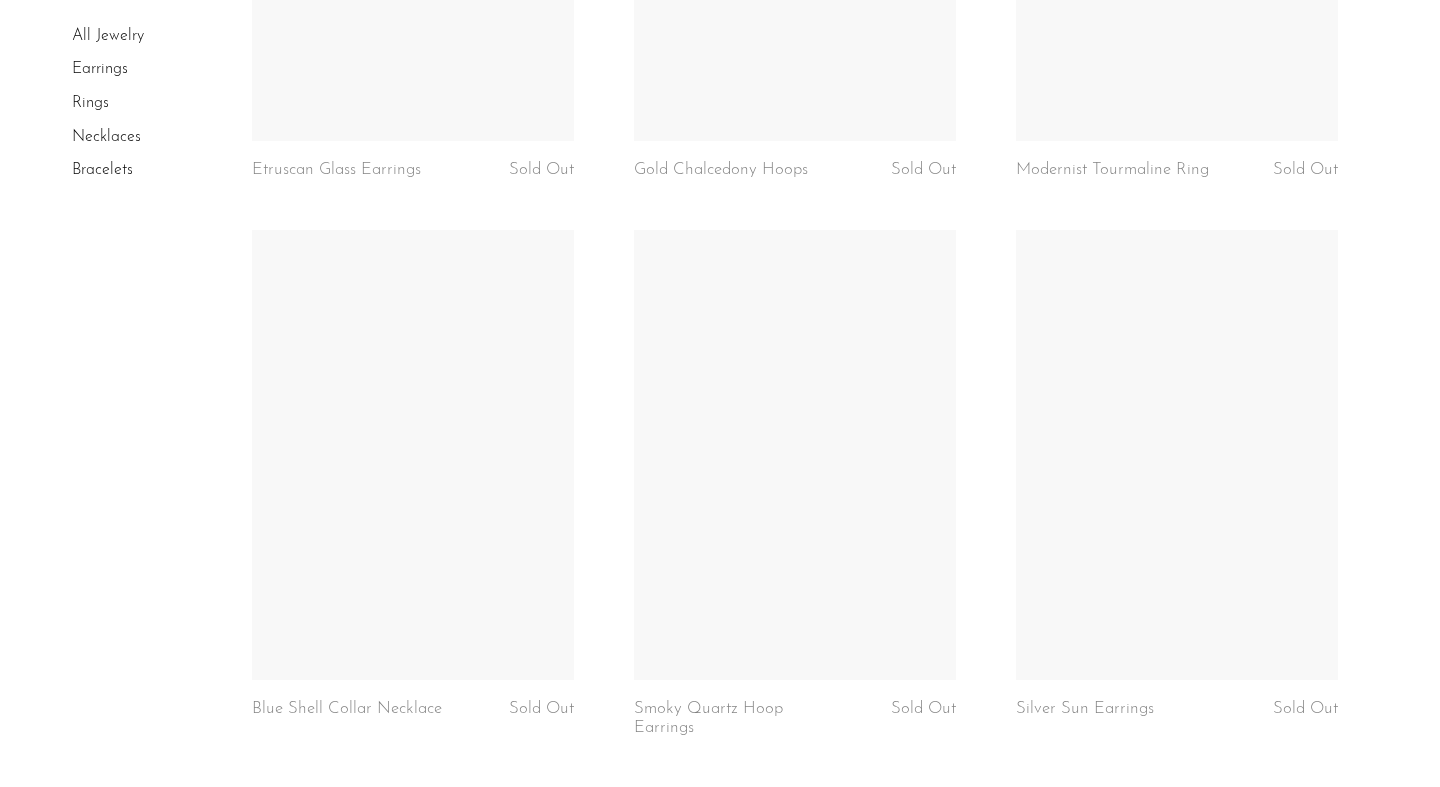 scroll, scrollTop: 6485, scrollLeft: 0, axis: vertical 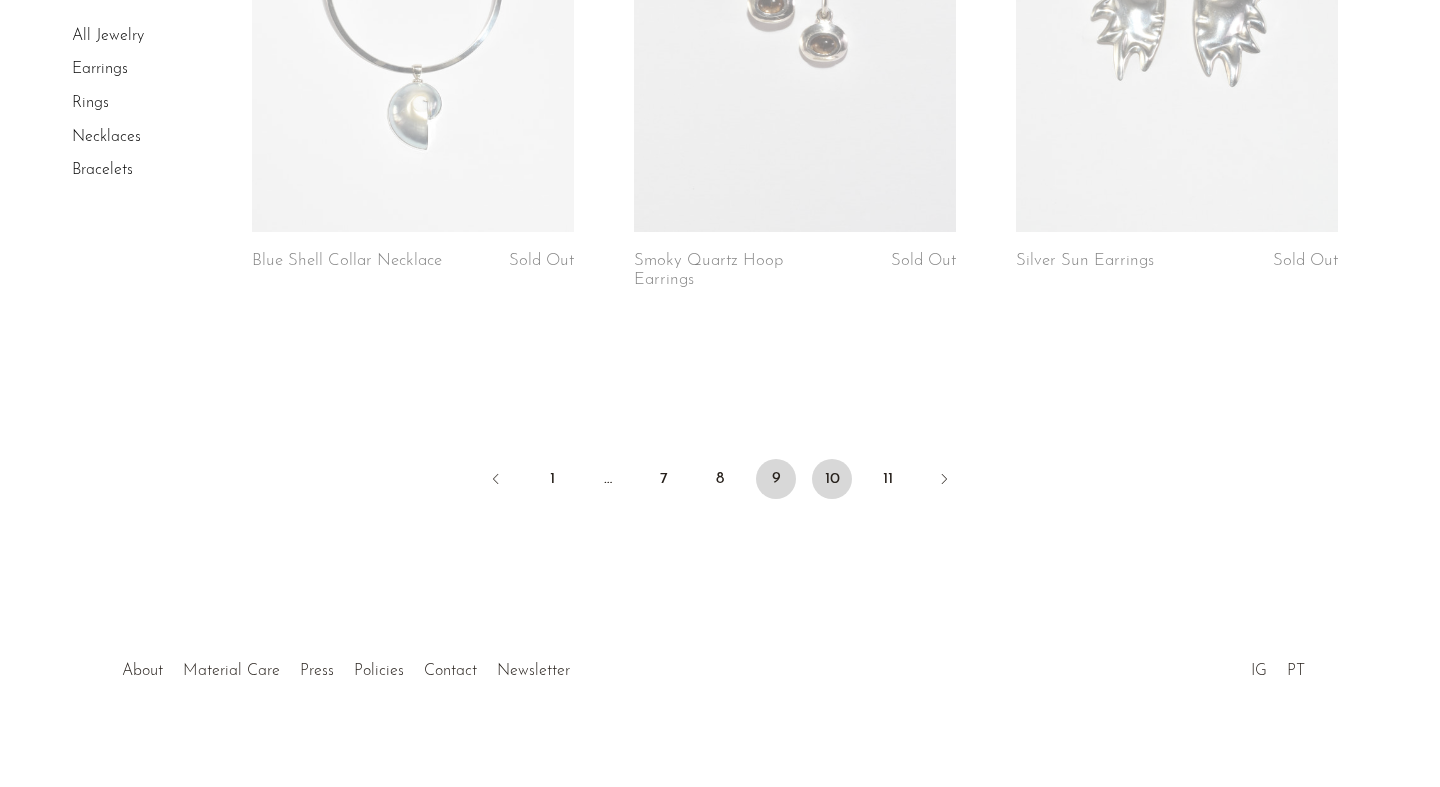 click on "10" at bounding box center [832, 479] 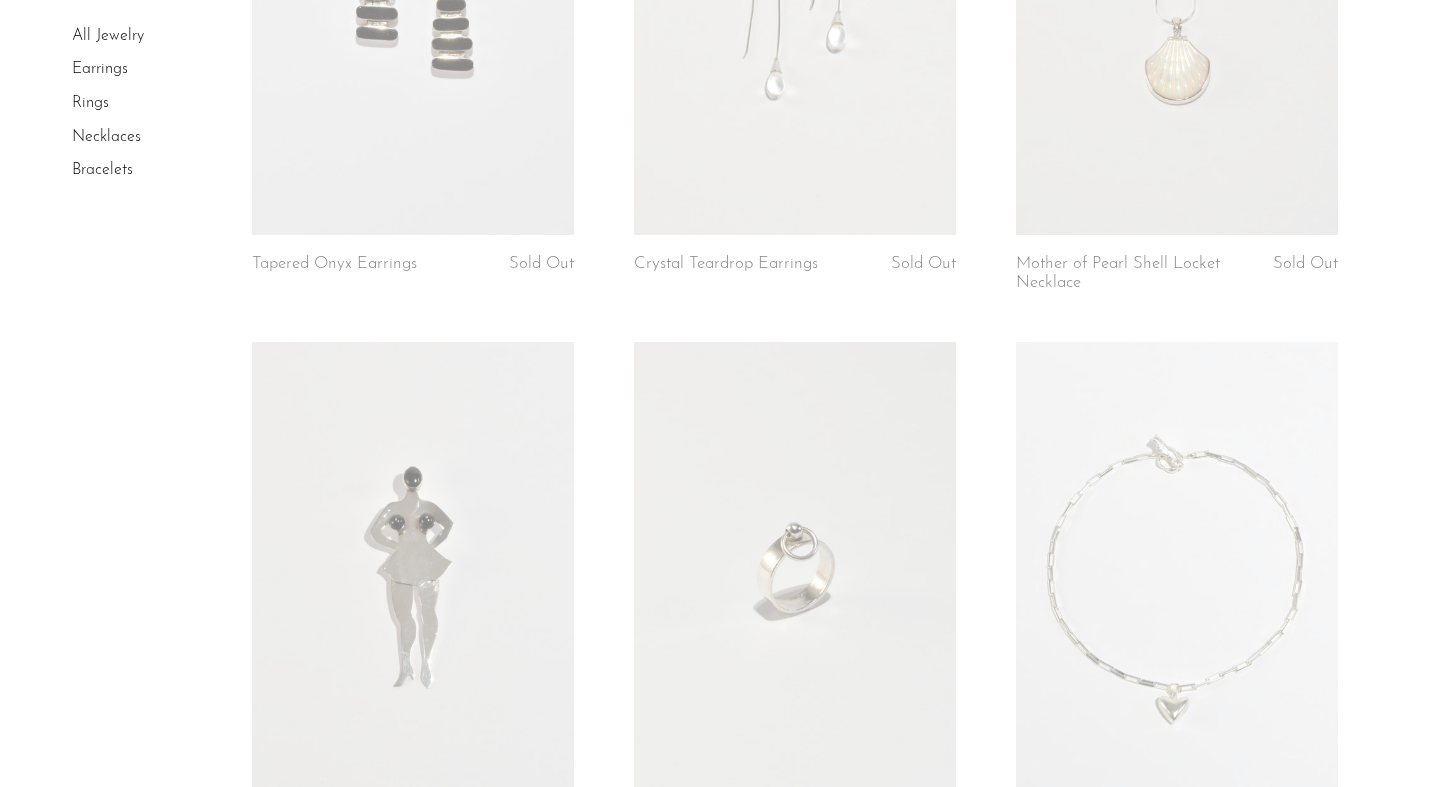 scroll, scrollTop: 886, scrollLeft: 0, axis: vertical 